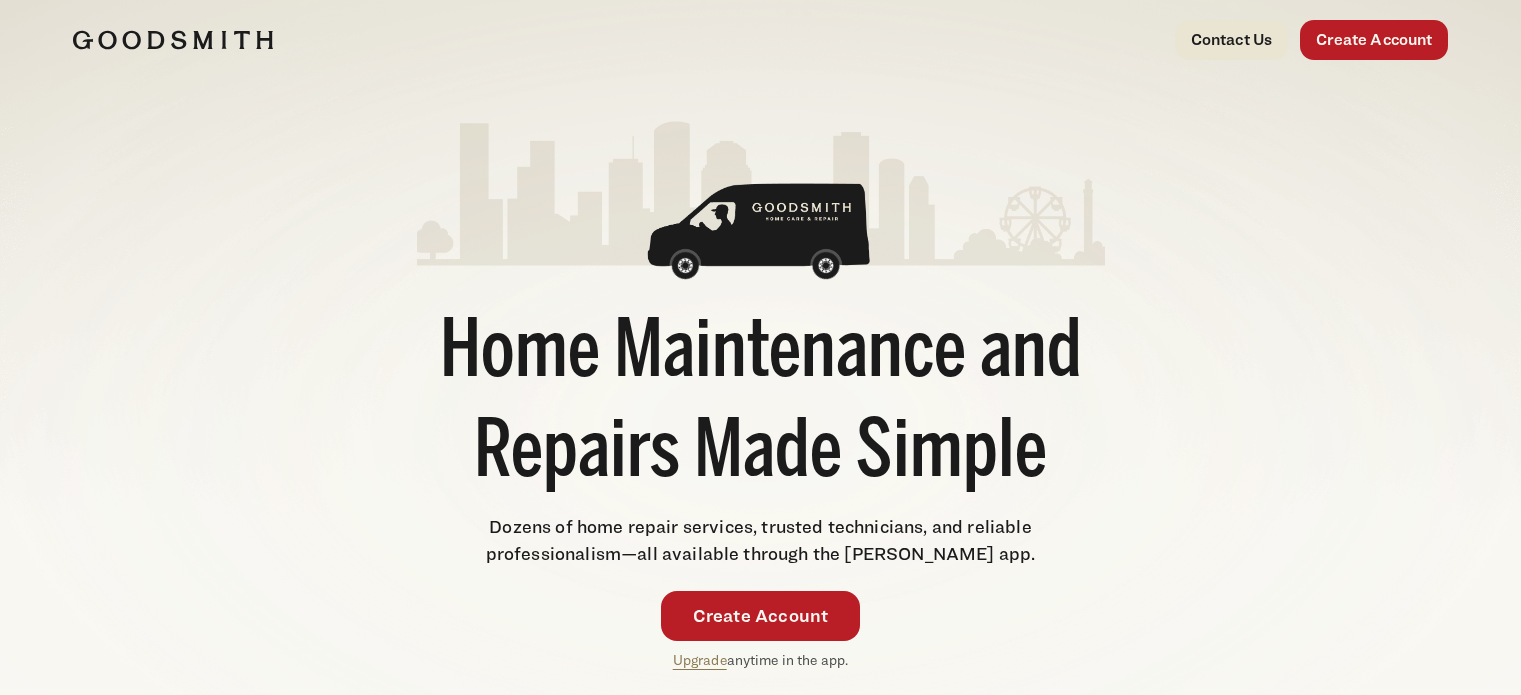 scroll, scrollTop: 0, scrollLeft: 0, axis: both 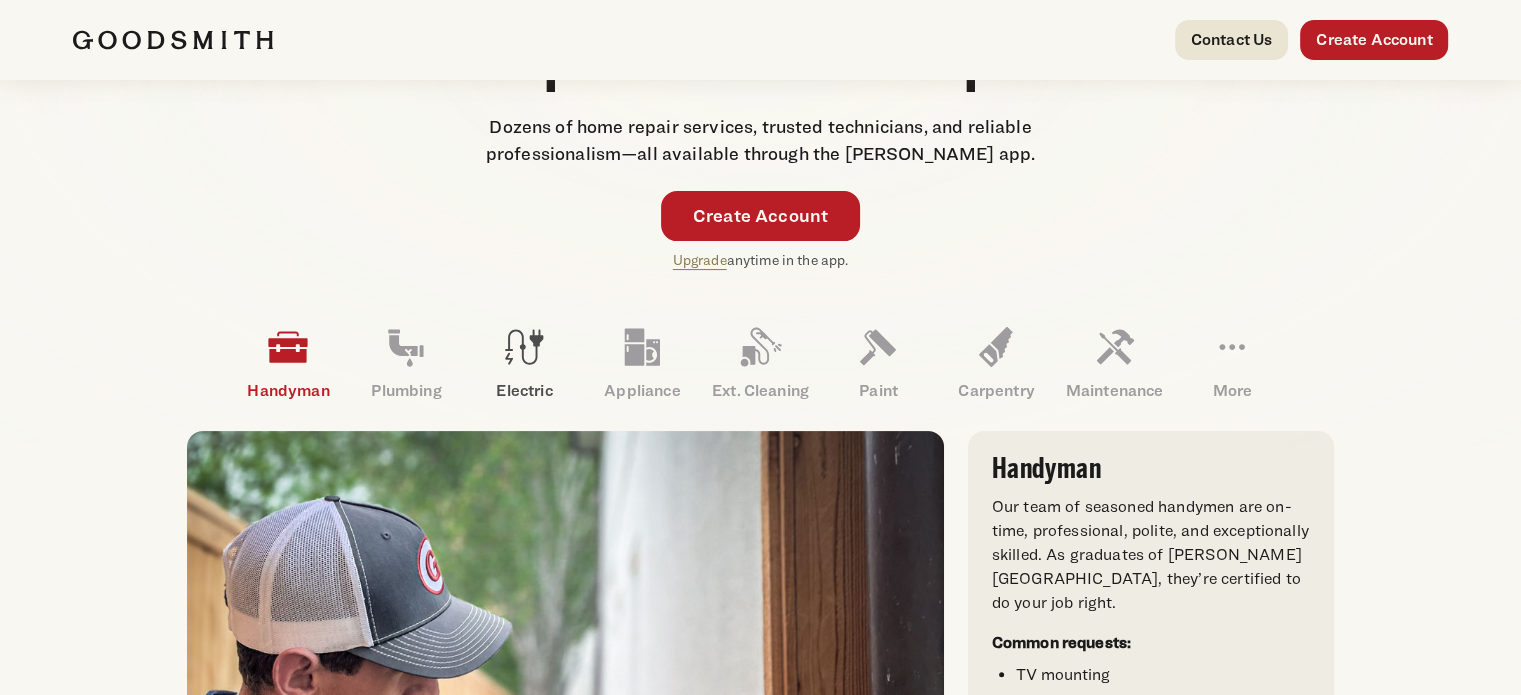 click 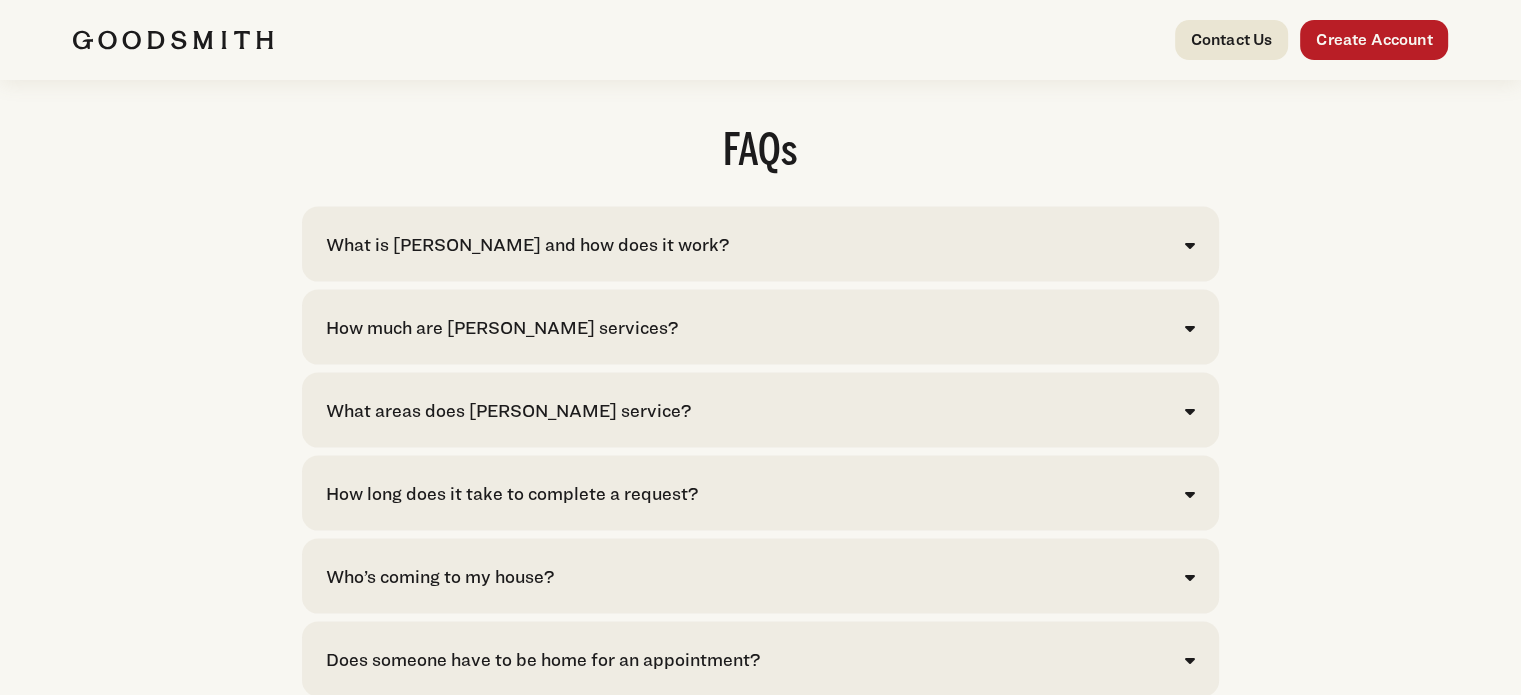 scroll, scrollTop: 4100, scrollLeft: 0, axis: vertical 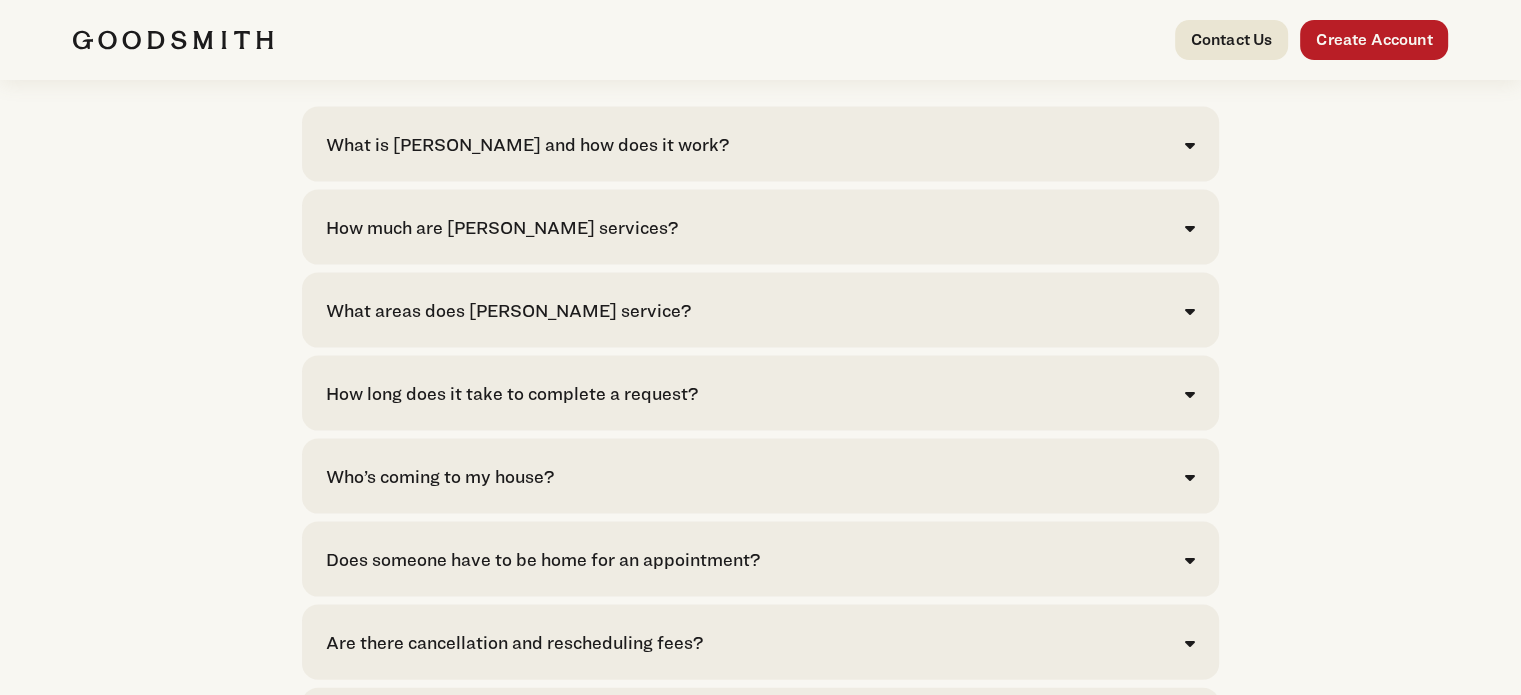 click on "How much are [PERSON_NAME] services?" at bounding box center [502, 227] 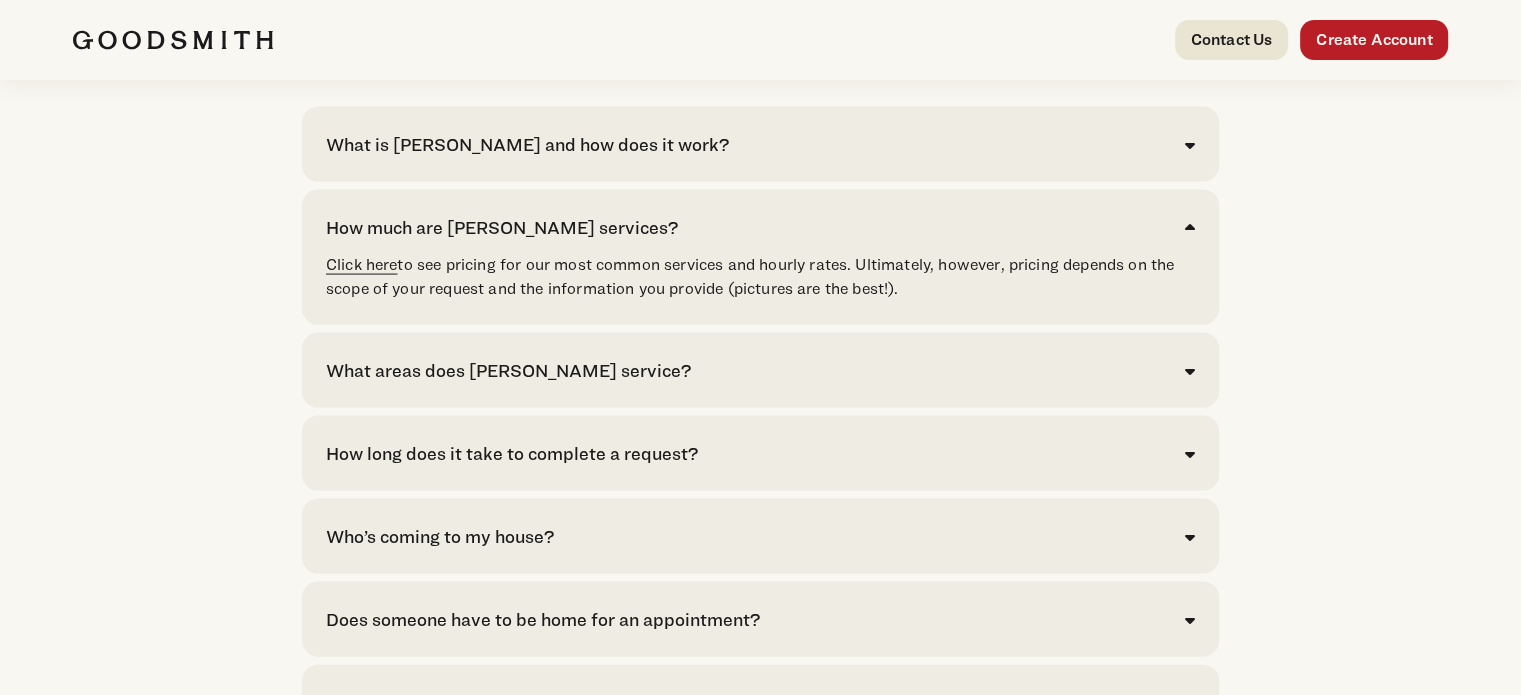 click on "Click here" at bounding box center [362, 264] 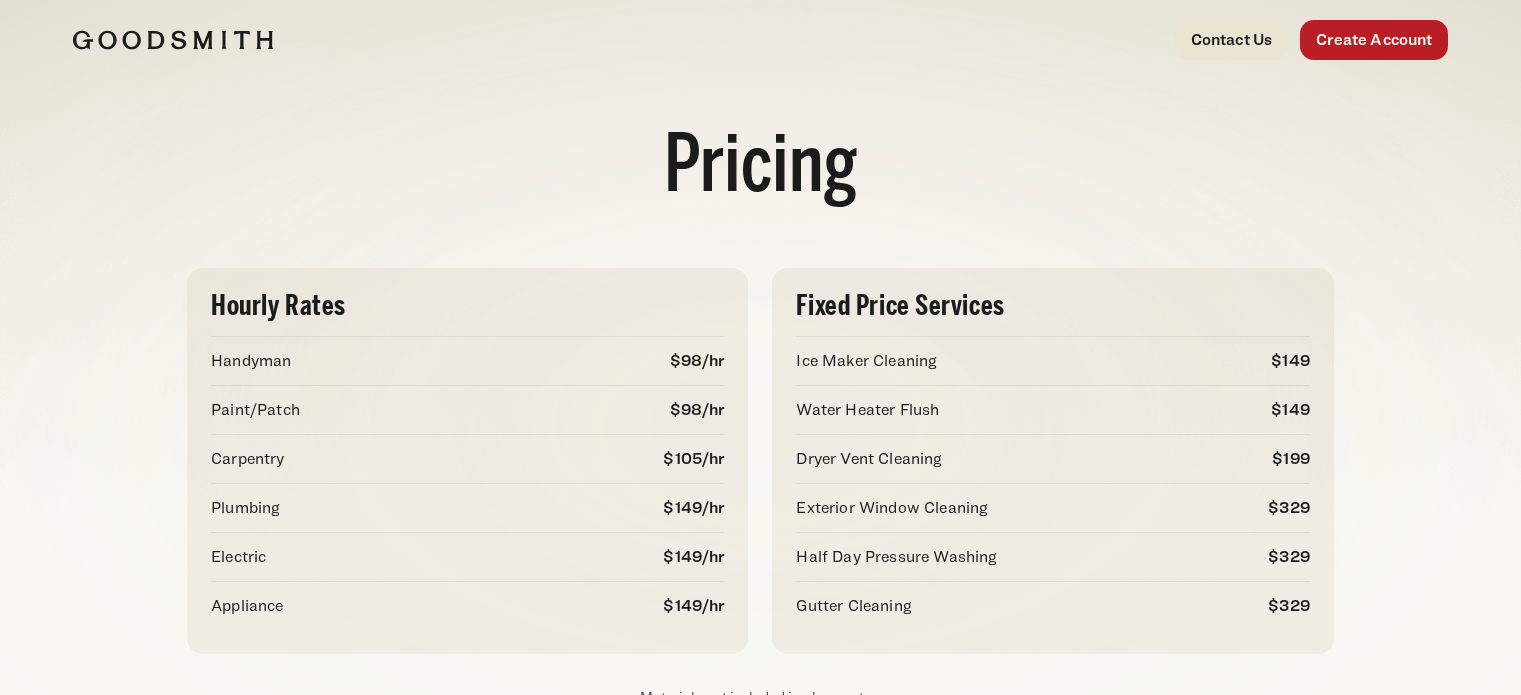 scroll, scrollTop: 0, scrollLeft: 0, axis: both 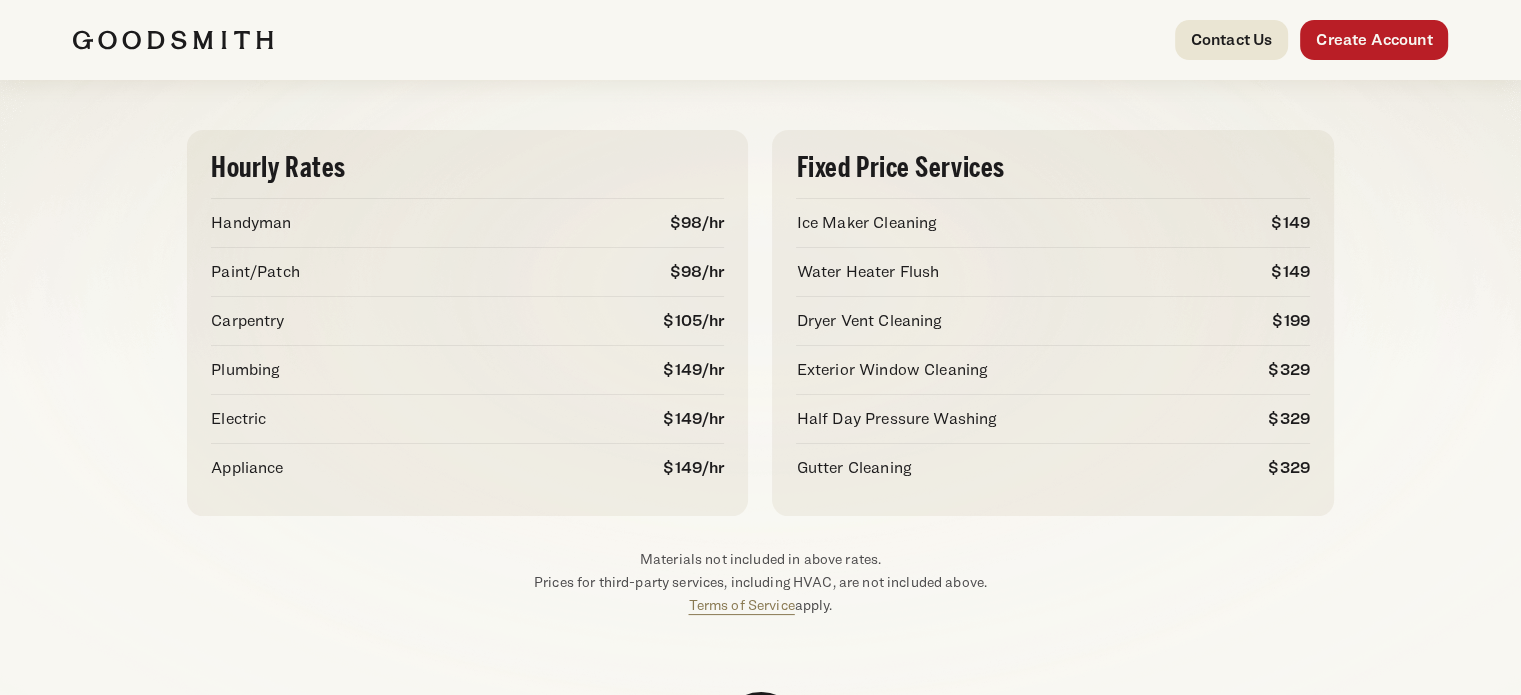 click on "$149/hr" at bounding box center [693, 419] 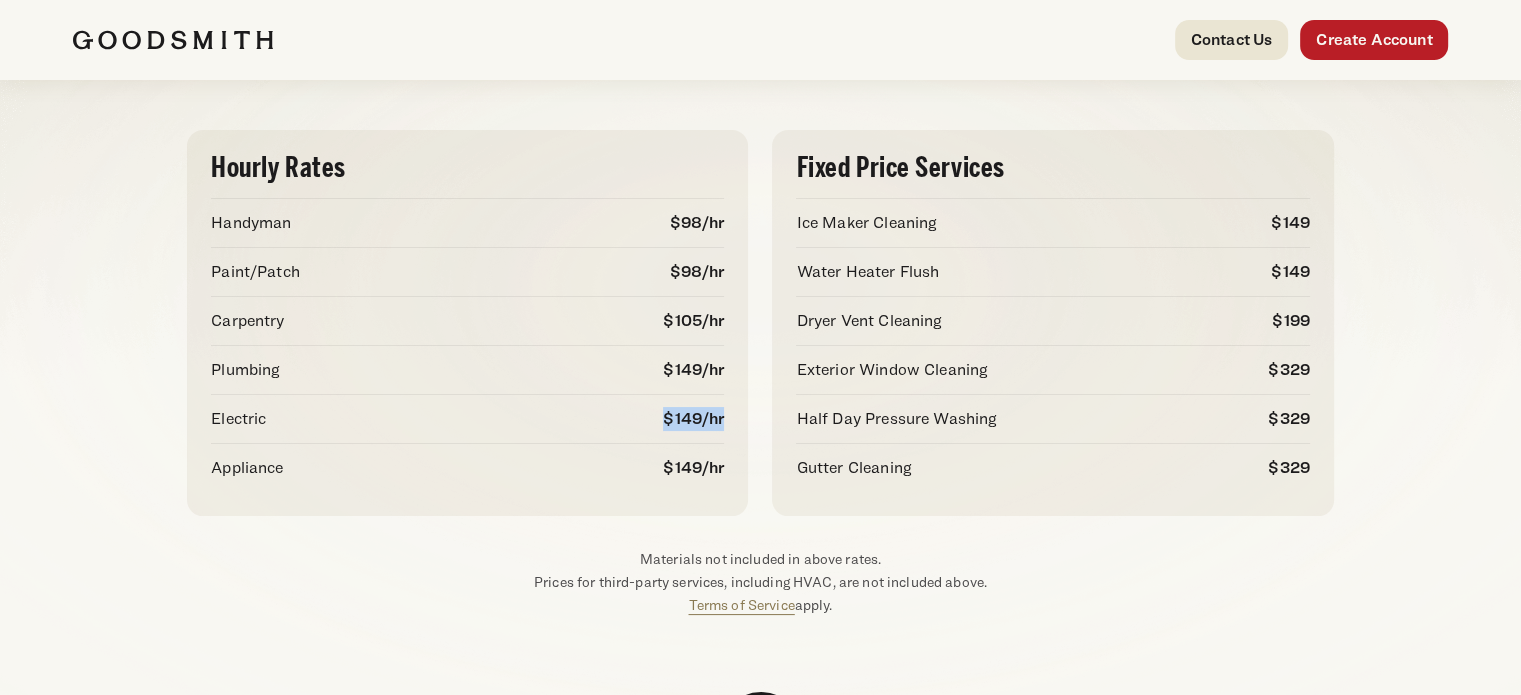 drag, startPoint x: 722, startPoint y: 416, endPoint x: 618, endPoint y: 410, distance: 104.172935 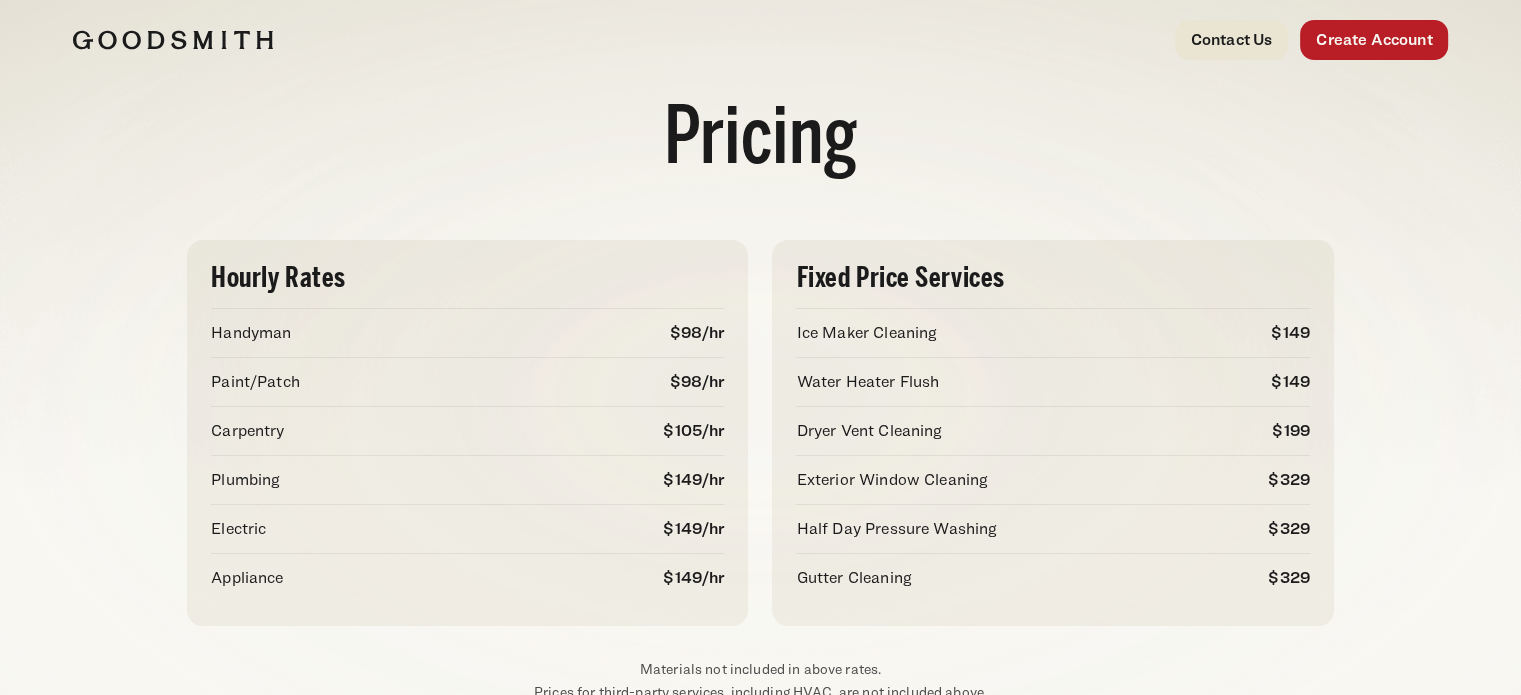 scroll, scrollTop: 0, scrollLeft: 0, axis: both 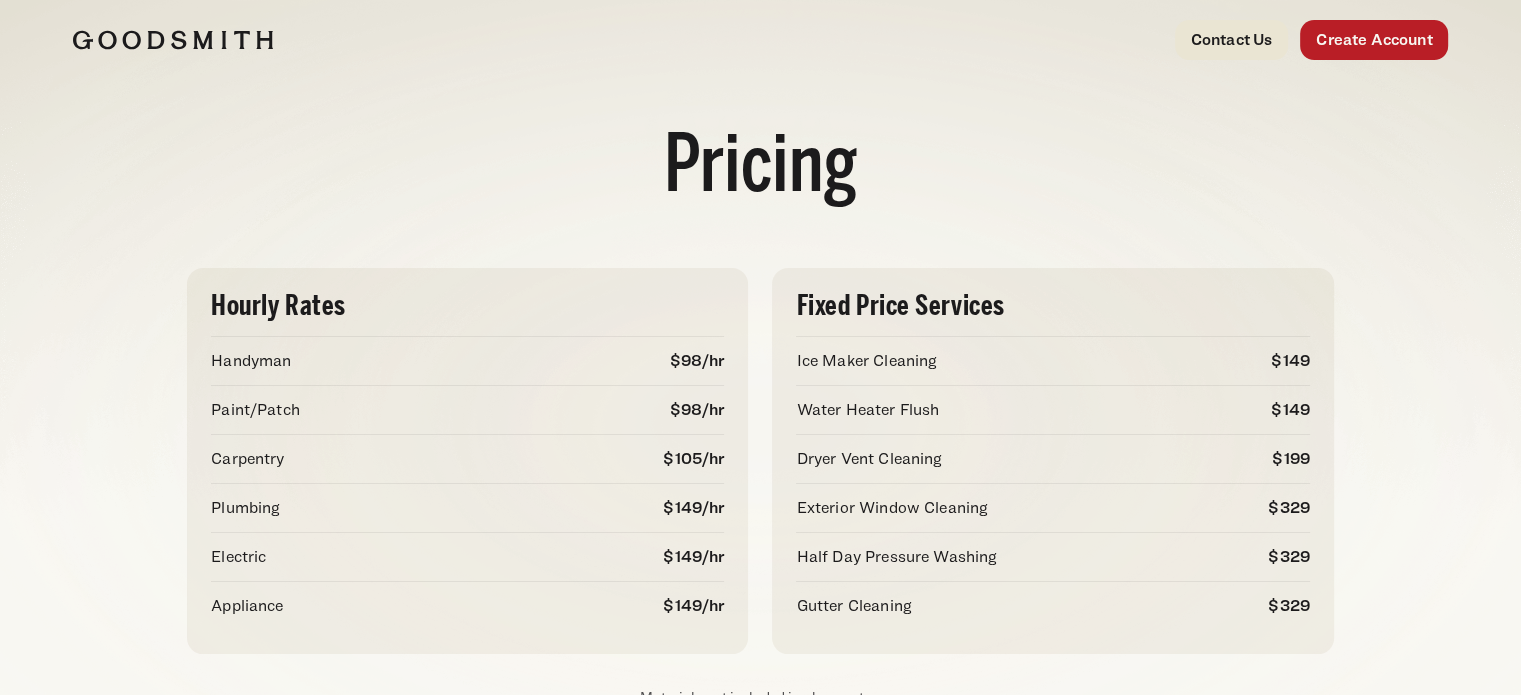click at bounding box center (173, 40) 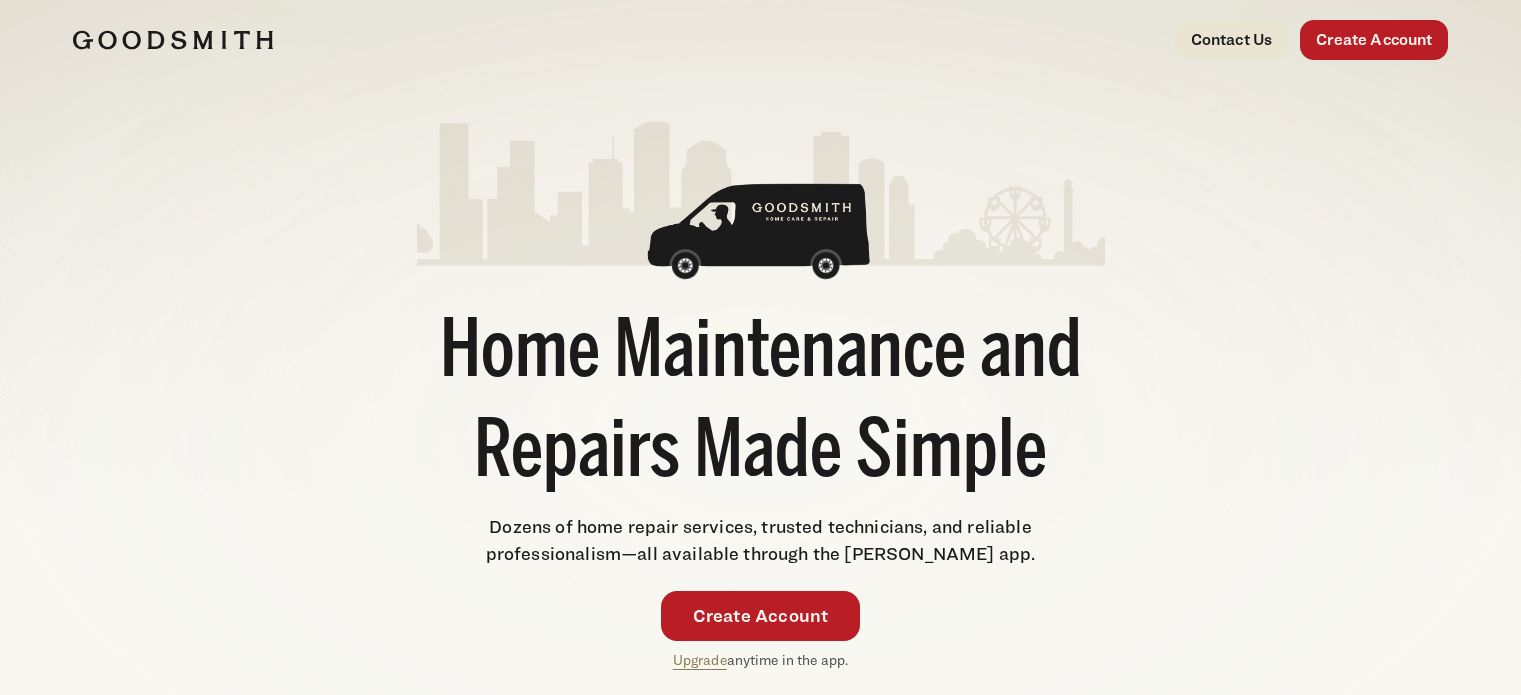 scroll, scrollTop: 0, scrollLeft: 0, axis: both 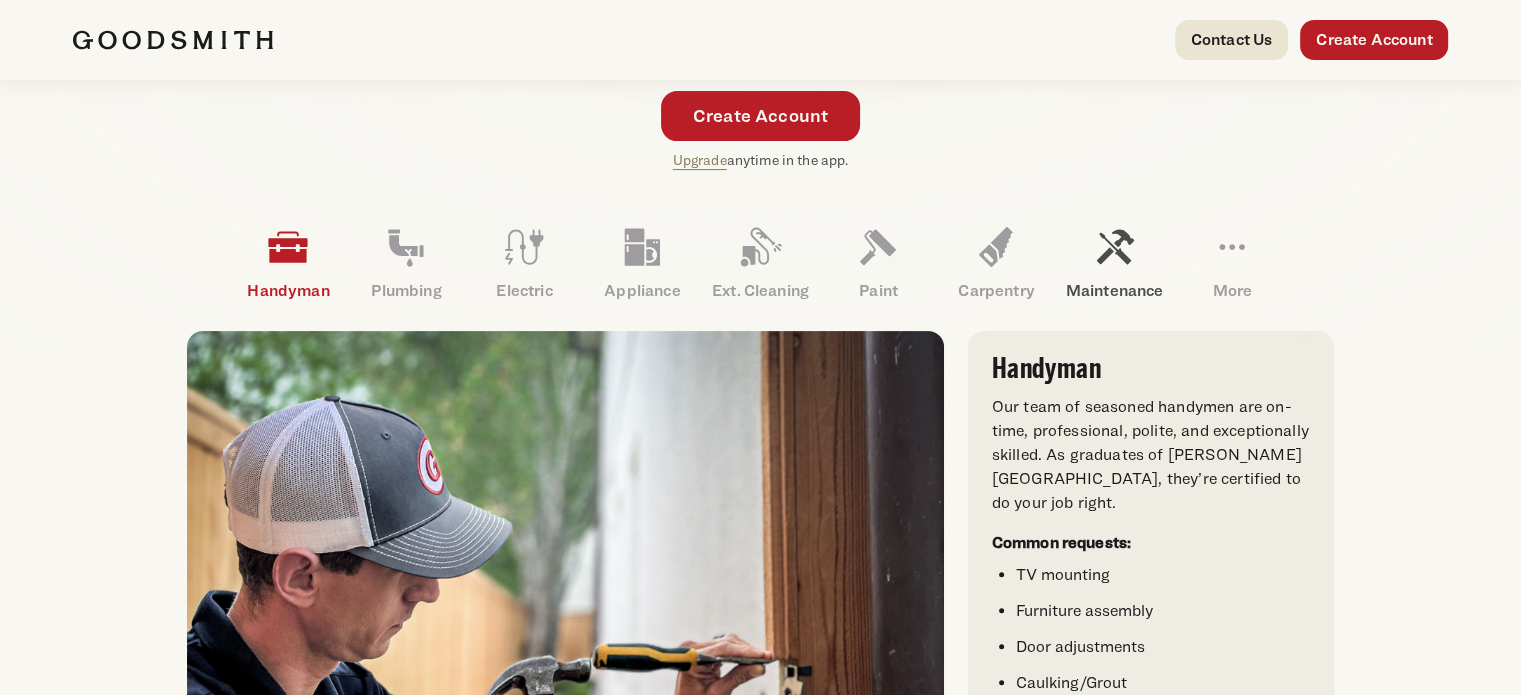 click on "Maintenance" at bounding box center (1114, 291) 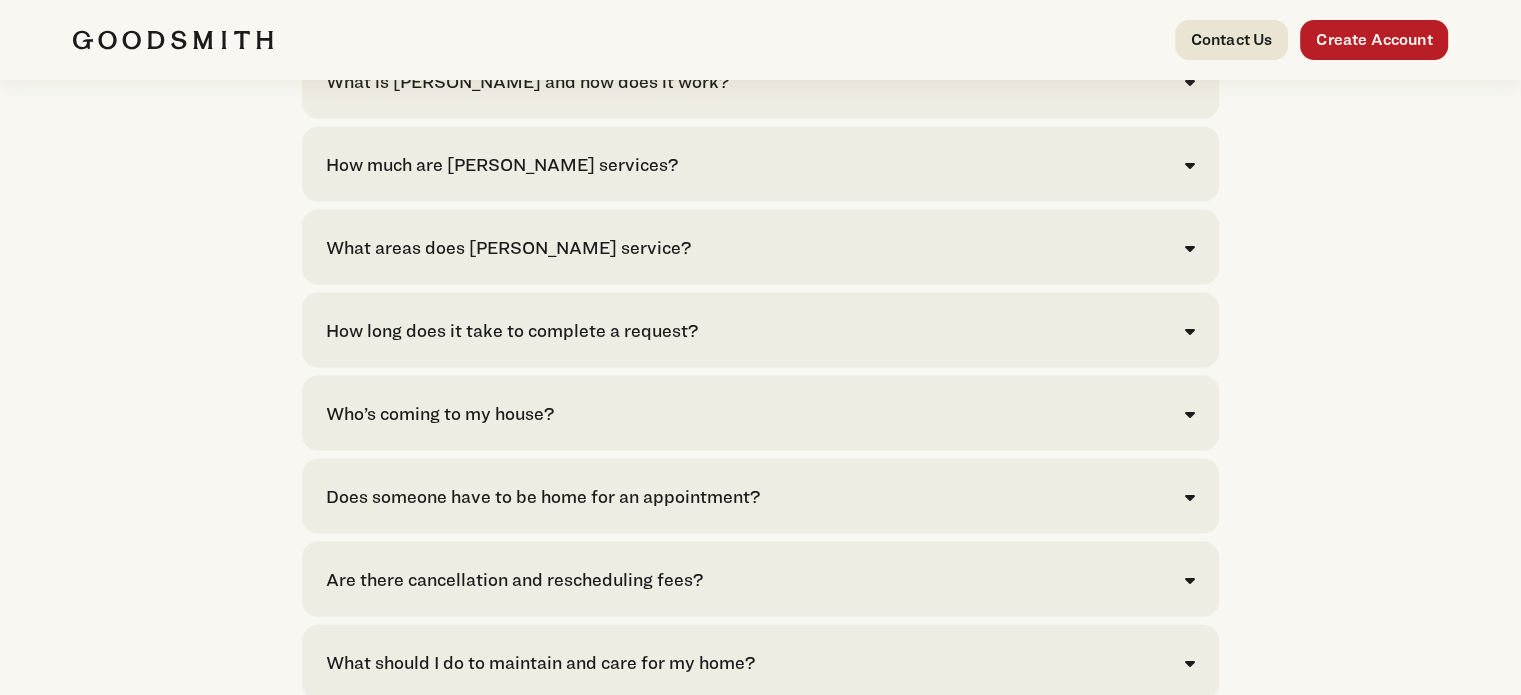 scroll, scrollTop: 4200, scrollLeft: 0, axis: vertical 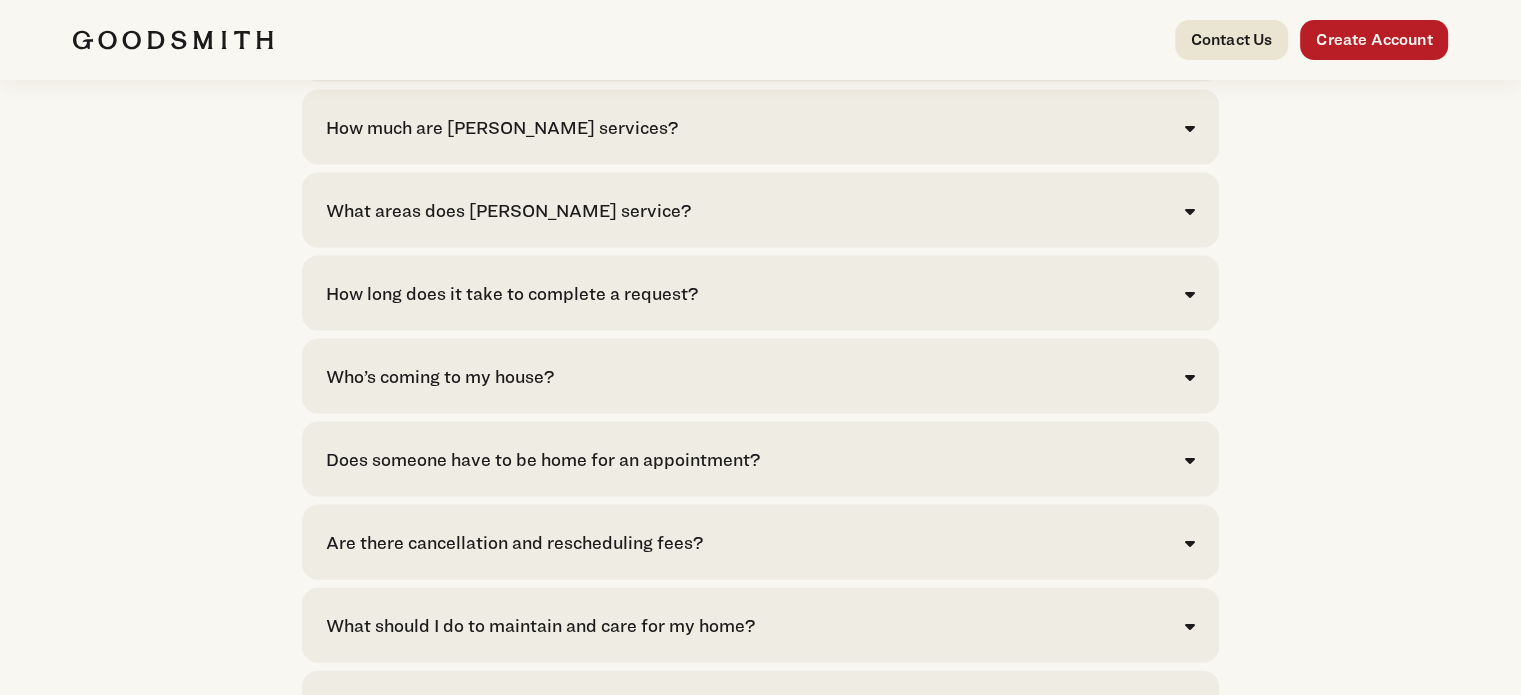 click on "How long does it take to complete a request?
Requests for mechanical services—such as plumbing, electrical work, HVAC, or appliance repairs—are typically completed within  48 hours .
For discretionary services like painting, handyman work, carpentry, or cleaning, completion usually occurs  within 10 business days  of your submission.
If you have an urgent need, please toggle on “Emergency” when creating your request. This ensures our team gives your request immediate attention. Note that emergency services are reserved for  Premium  users only." at bounding box center (760, 293) 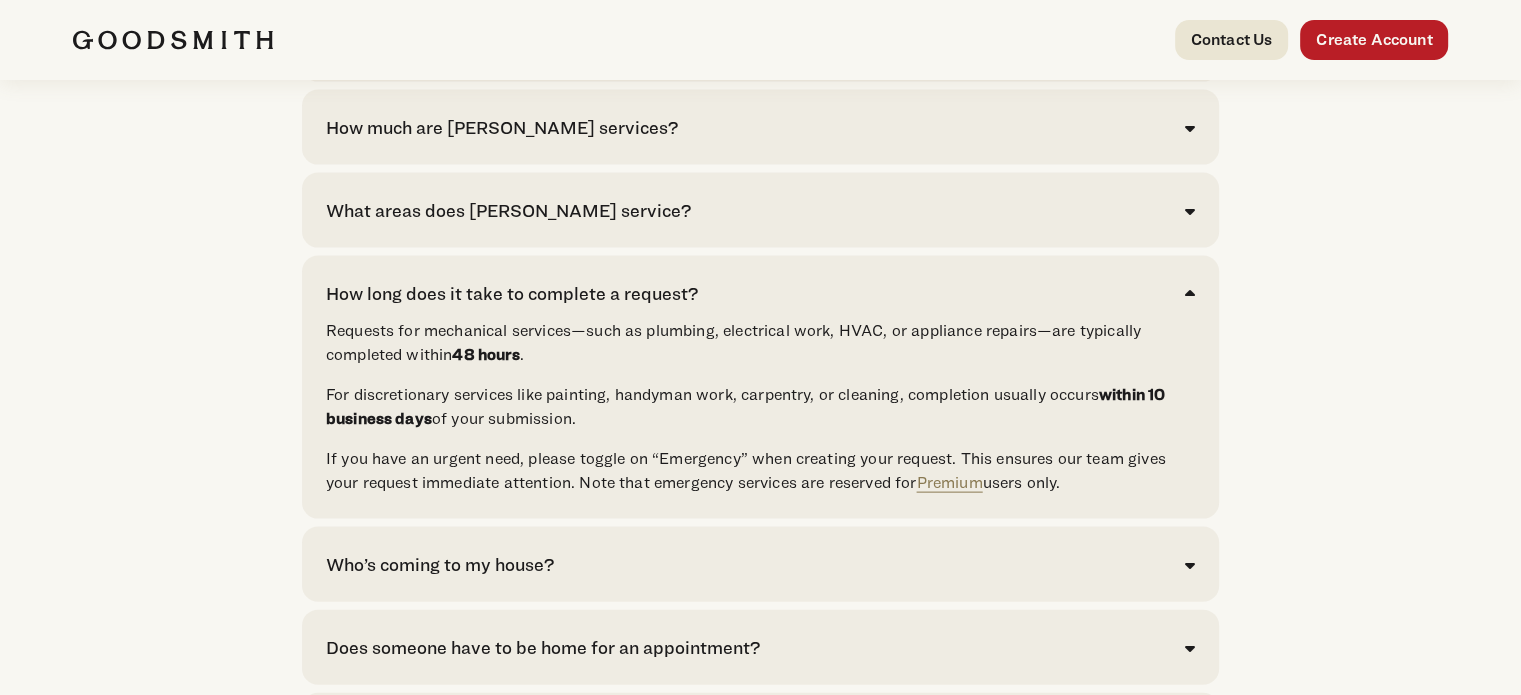 click on "How long does it take to complete a request?" at bounding box center [512, 293] 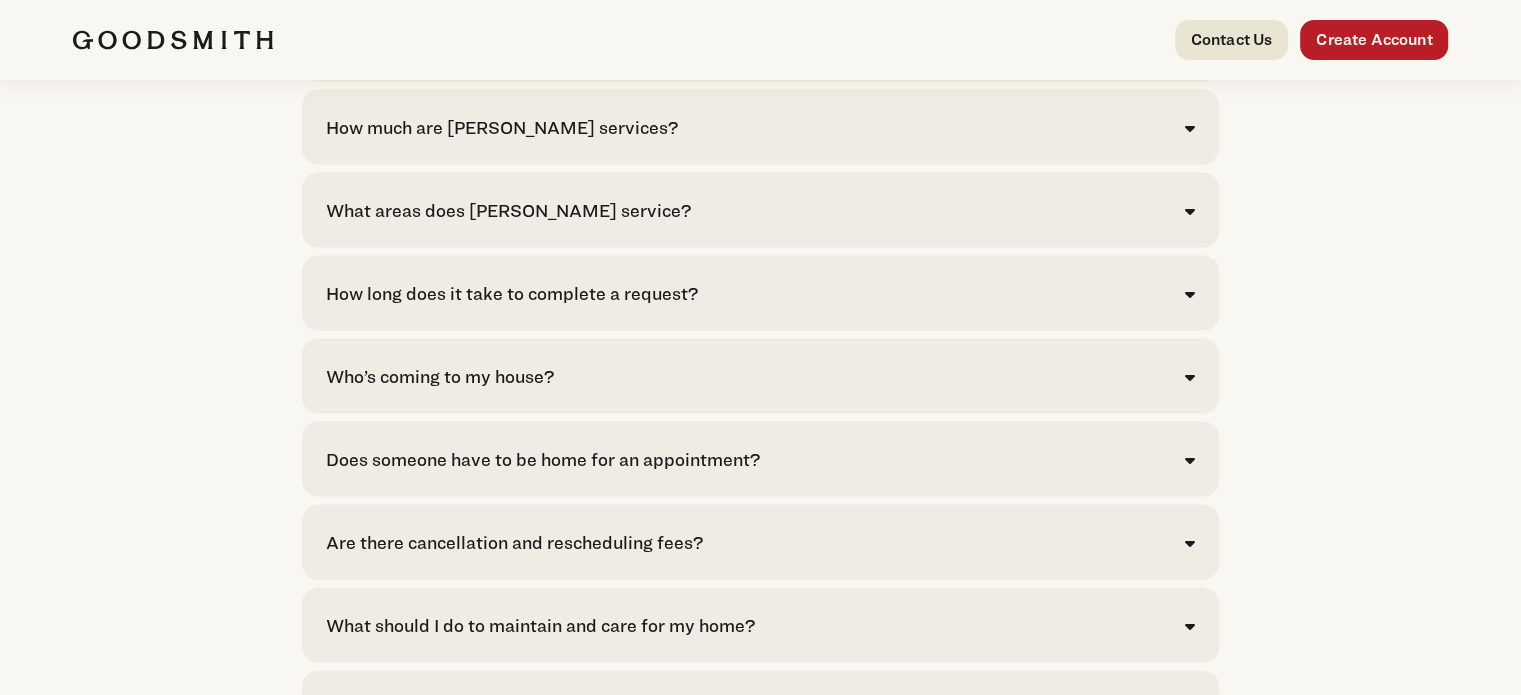 click on "Who’s coming to my house?
80% of requests spanning dozens of repairs are completed by a full-time, professionally trained, [PERSON_NAME]® technician, who will arrive on time in a [PERSON_NAME] van and prepped for your job. The remaining 20% of requests are serviced by a collection of carefully vetted, hand-selected partners we trust.
All [PERSON_NAME] techs clear background and drug screenings. They are also graduates of our in-house training program, [PERSON_NAME][GEOGRAPHIC_DATA]." at bounding box center [760, 376] 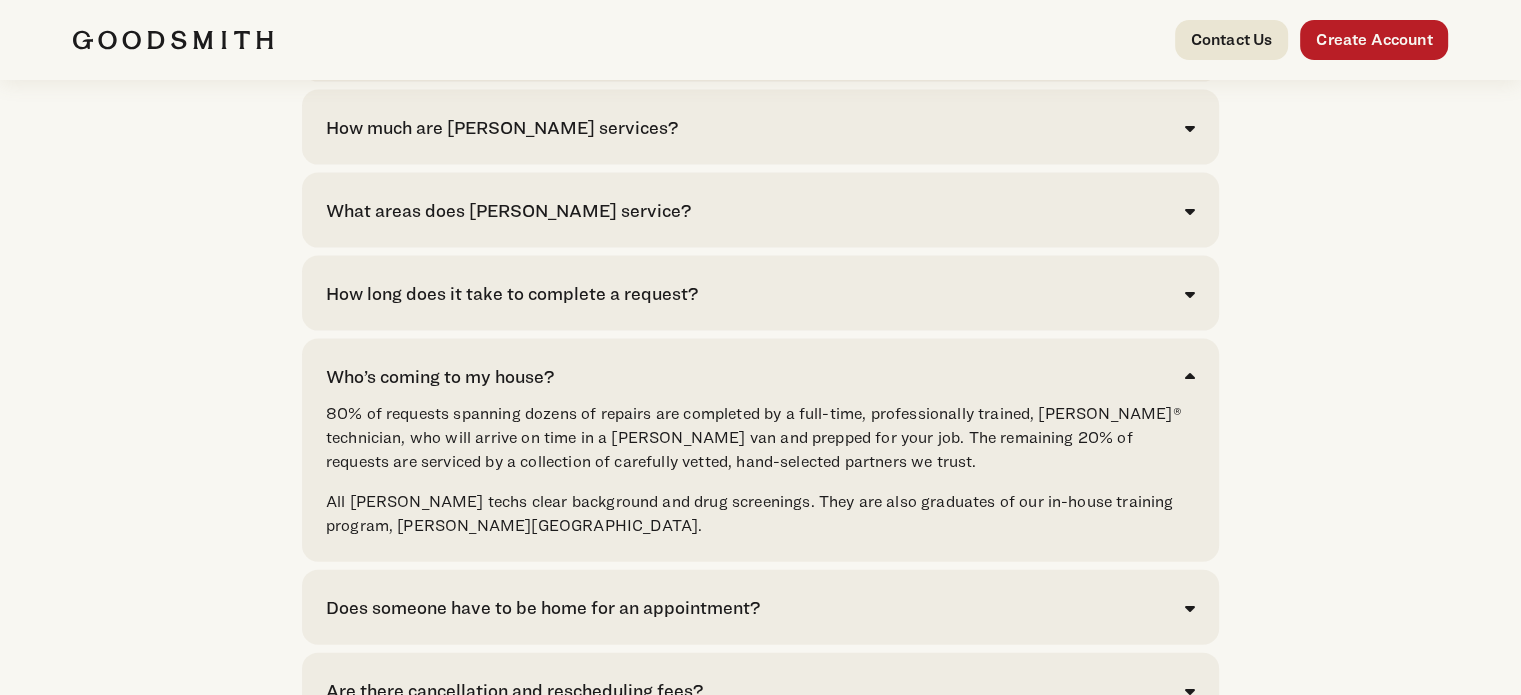 click on "Who’s coming to my house?" at bounding box center [440, 376] 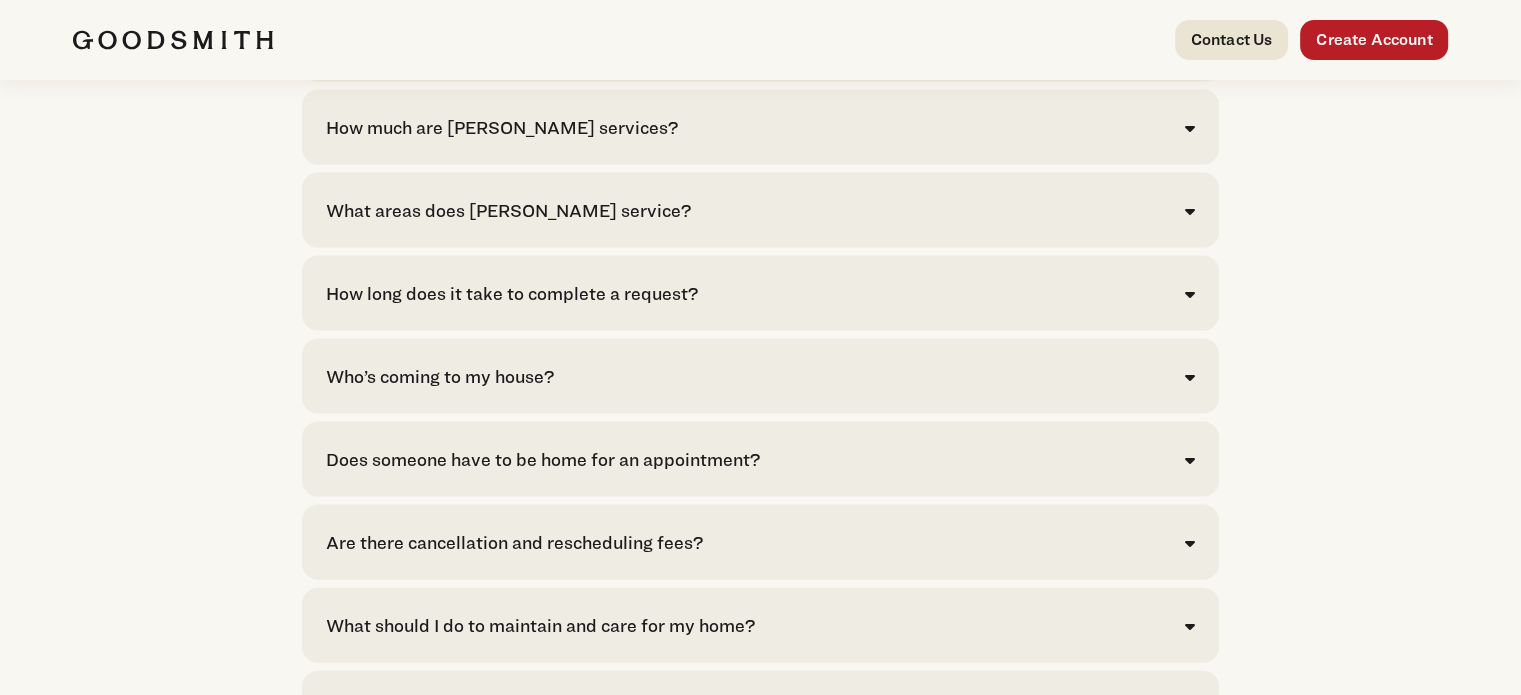 click on "Does someone have to be home for an appointment?" at bounding box center (543, 459) 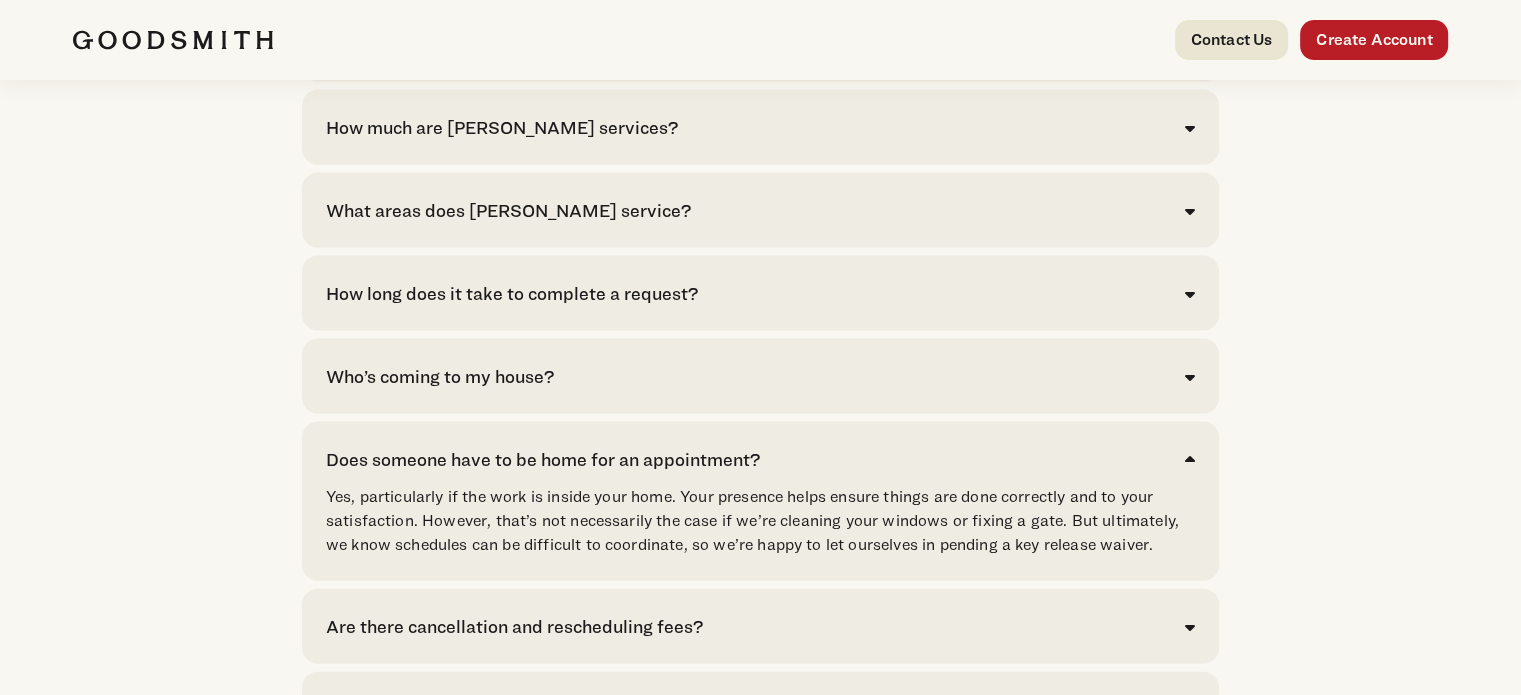 click on "Does someone have to be home for an appointment?" at bounding box center (543, 459) 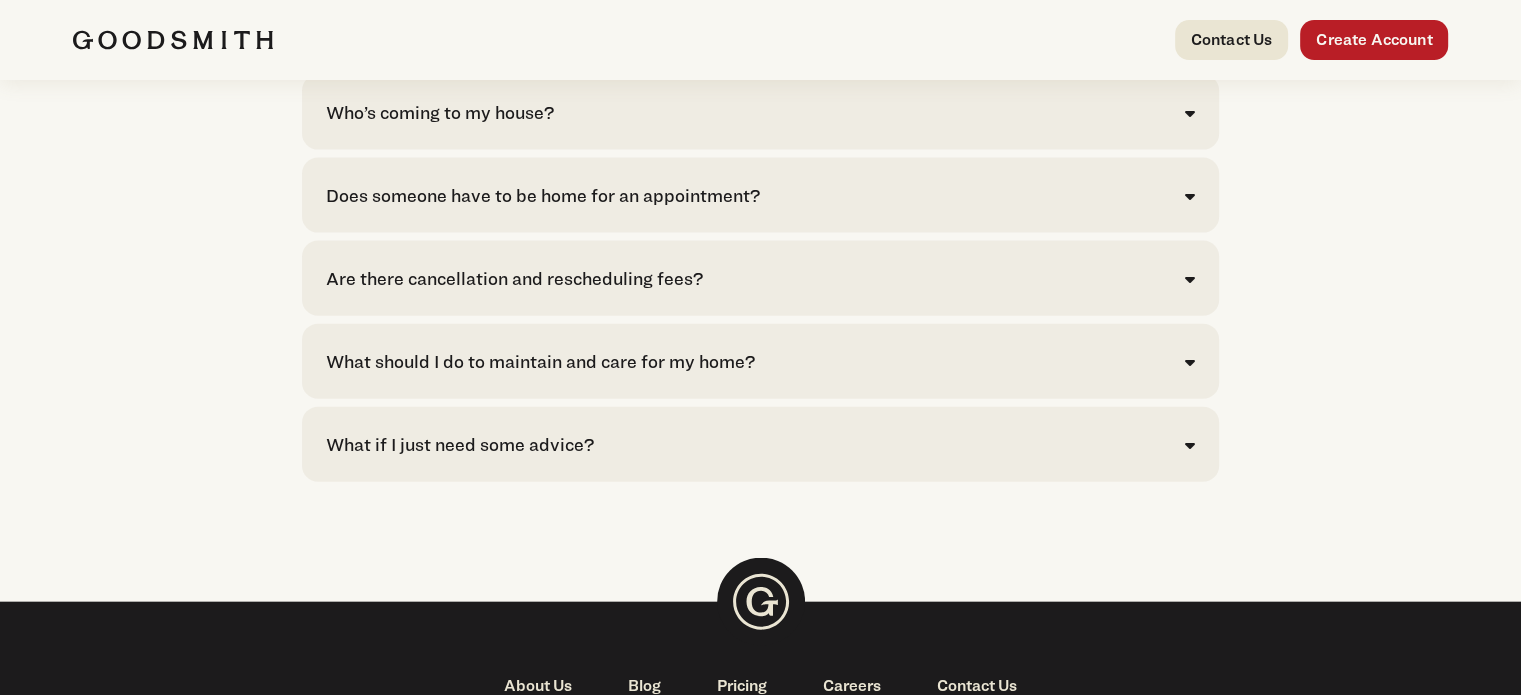 scroll, scrollTop: 4500, scrollLeft: 0, axis: vertical 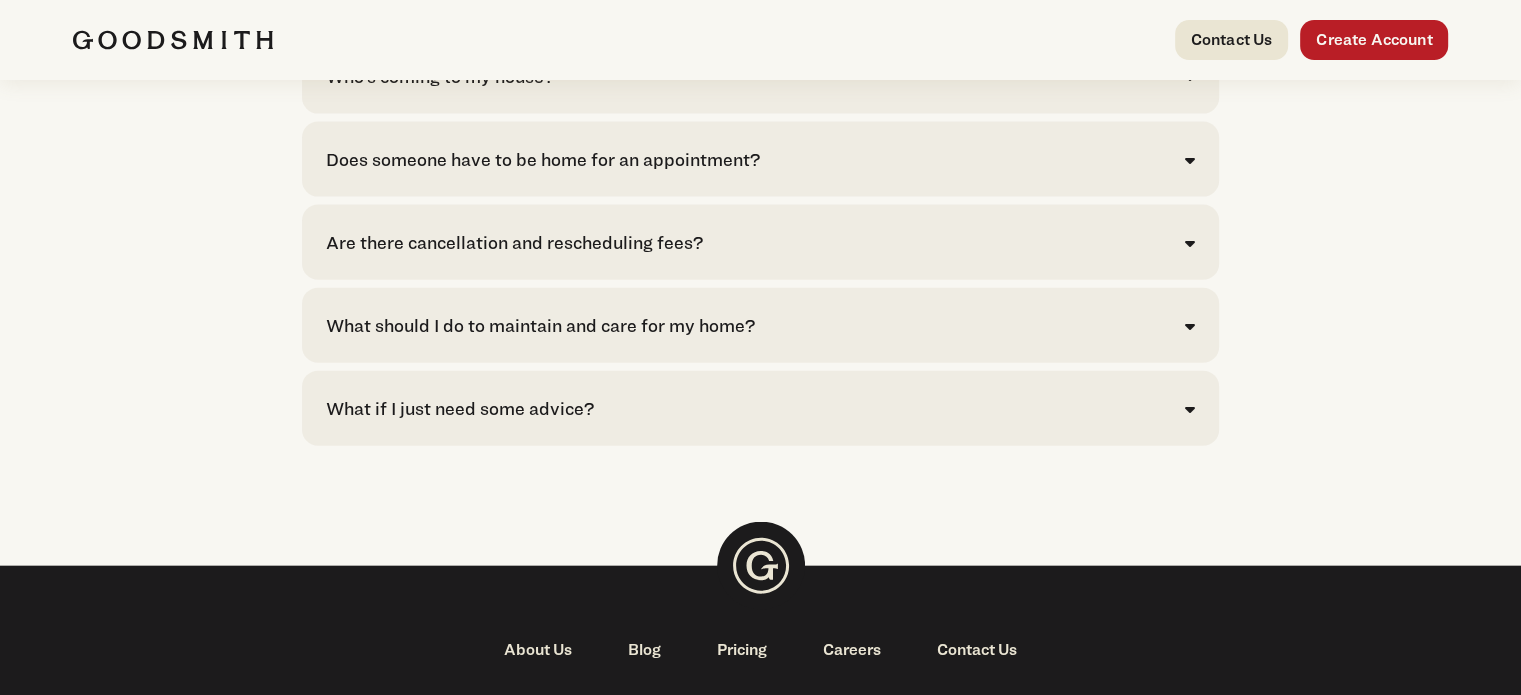 click on "What should I do to maintain and care for my home?" at bounding box center [540, 325] 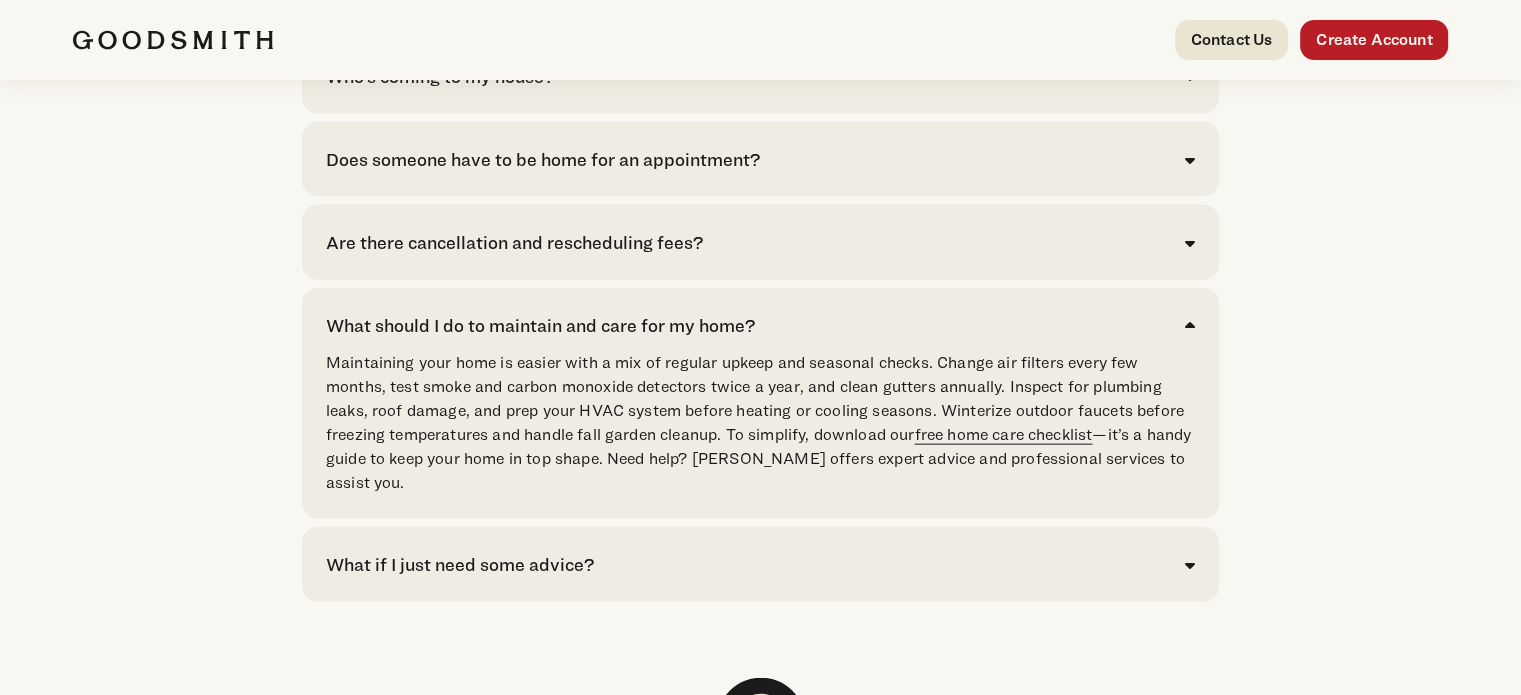 click on "free home care checklist" at bounding box center [1003, 434] 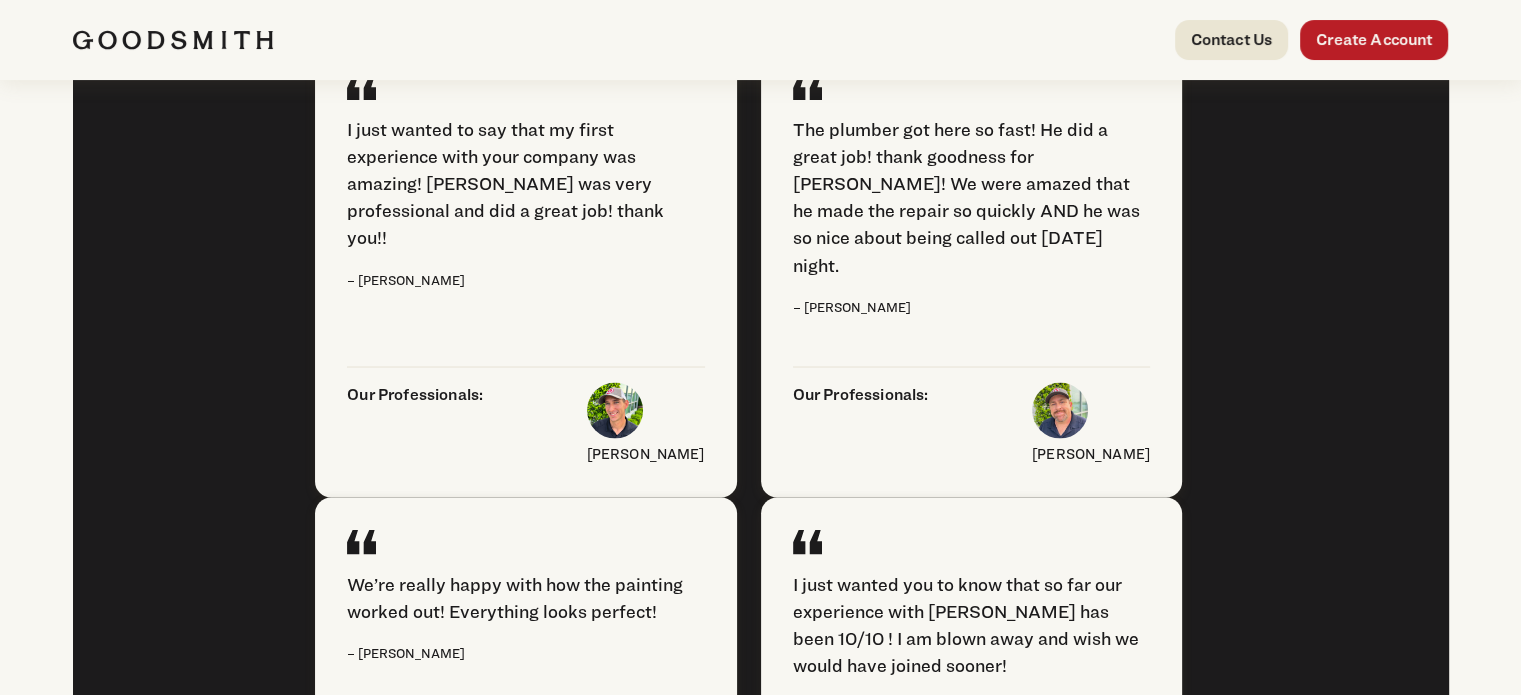 scroll, scrollTop: 3557, scrollLeft: 0, axis: vertical 